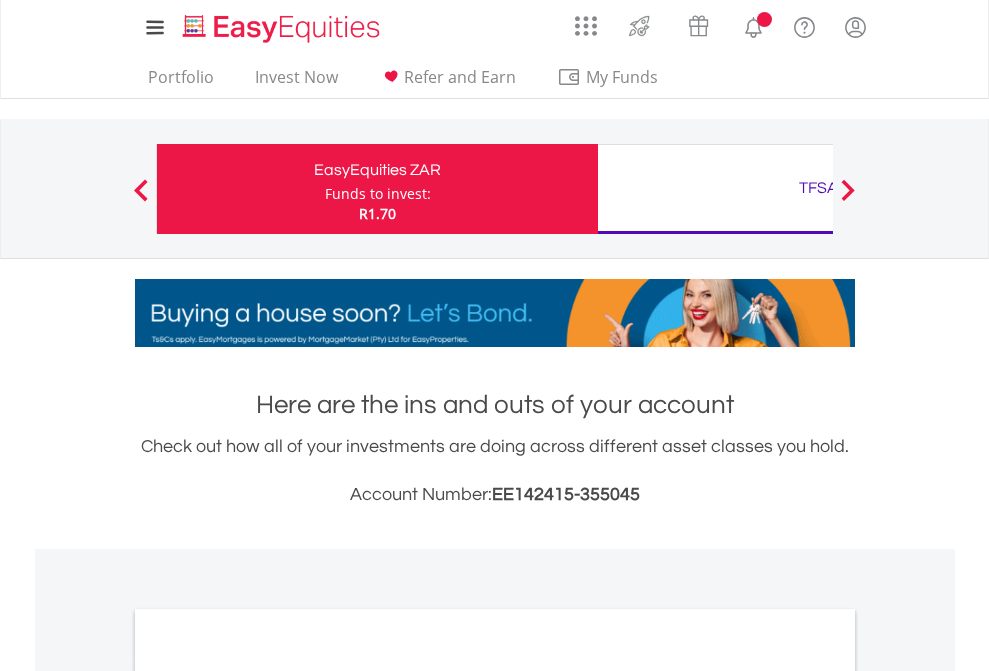 scroll, scrollTop: 0, scrollLeft: 0, axis: both 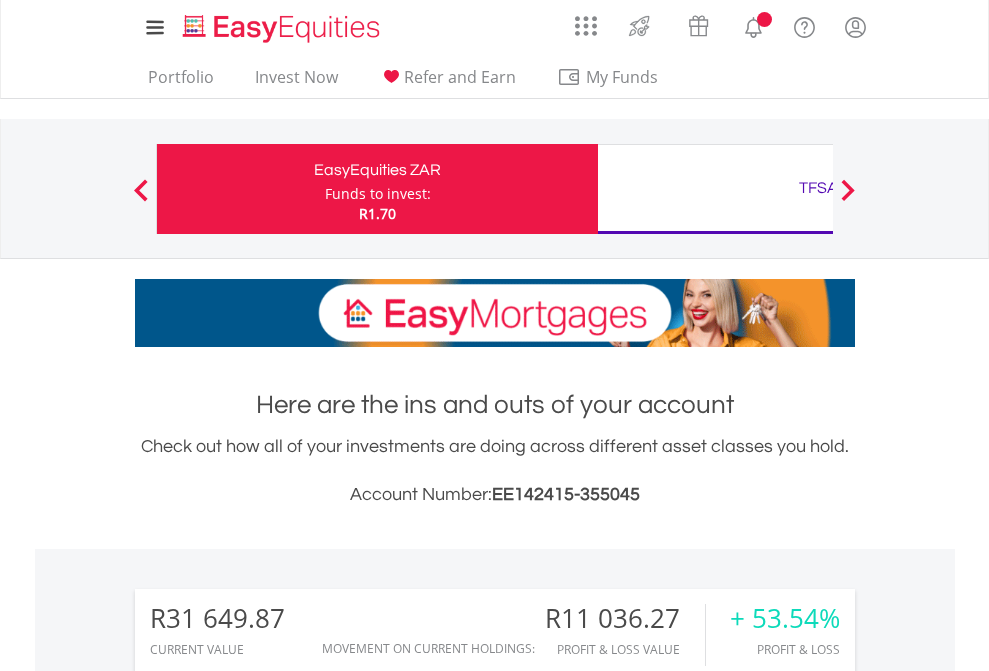 click on "Funds to invest:" at bounding box center [378, 194] 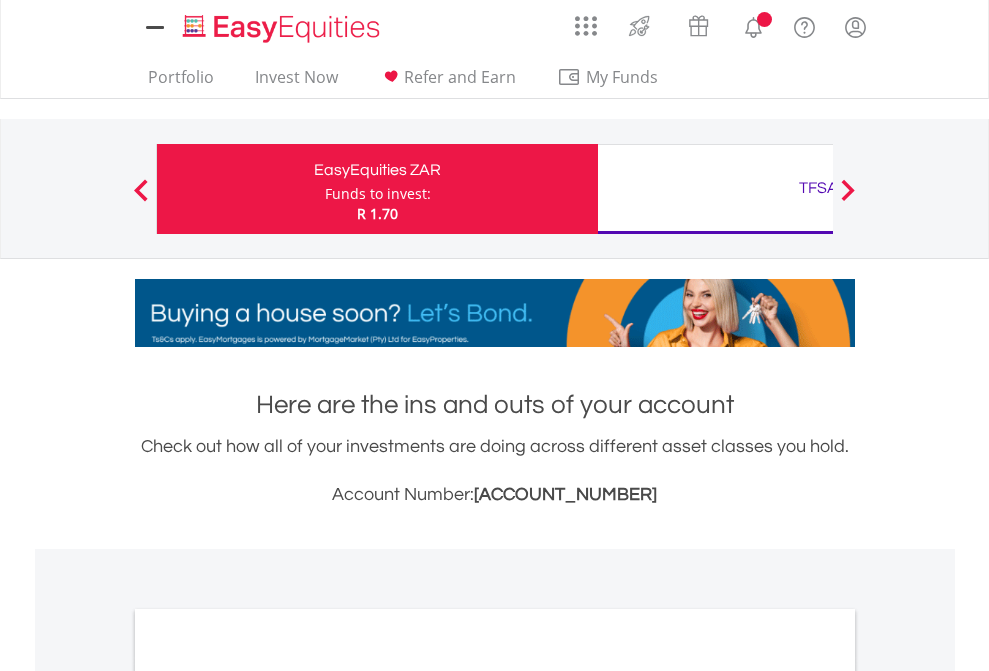 scroll, scrollTop: 0, scrollLeft: 0, axis: both 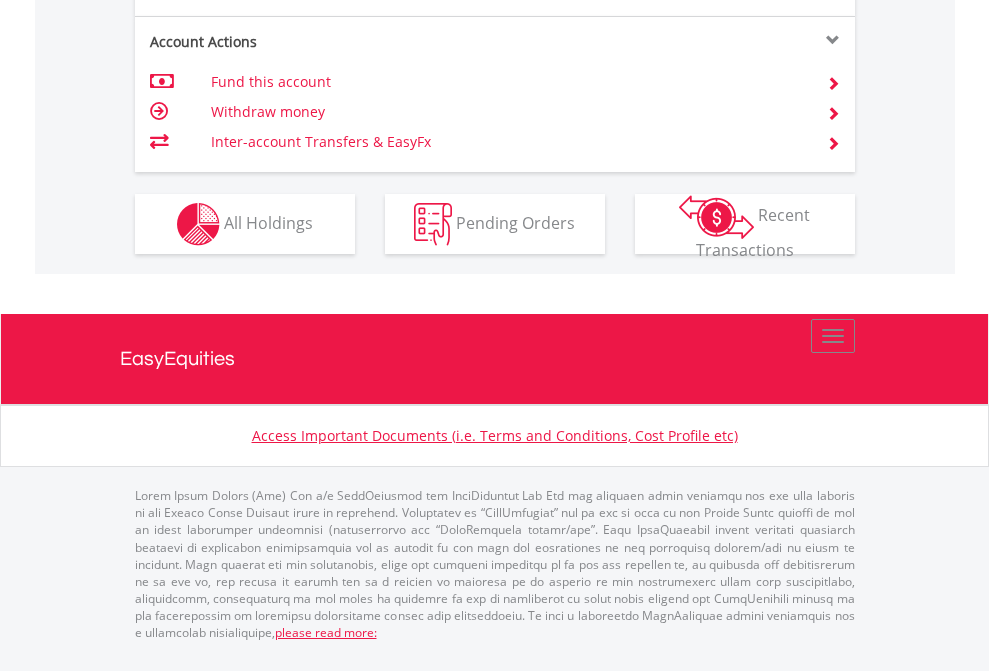 click on "Investment types" at bounding box center [706, -337] 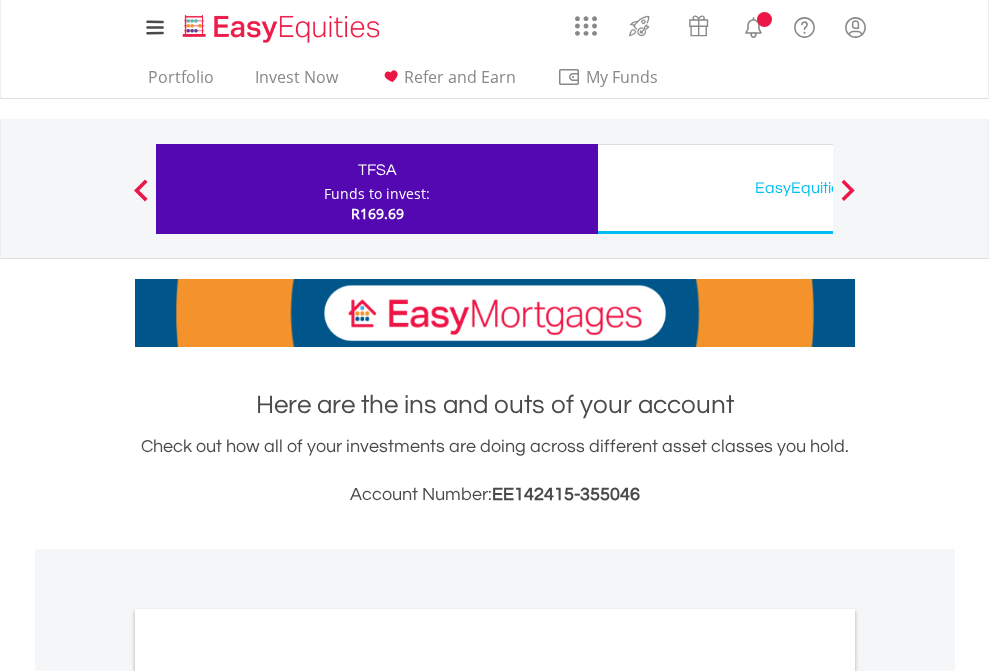 scroll, scrollTop: 0, scrollLeft: 0, axis: both 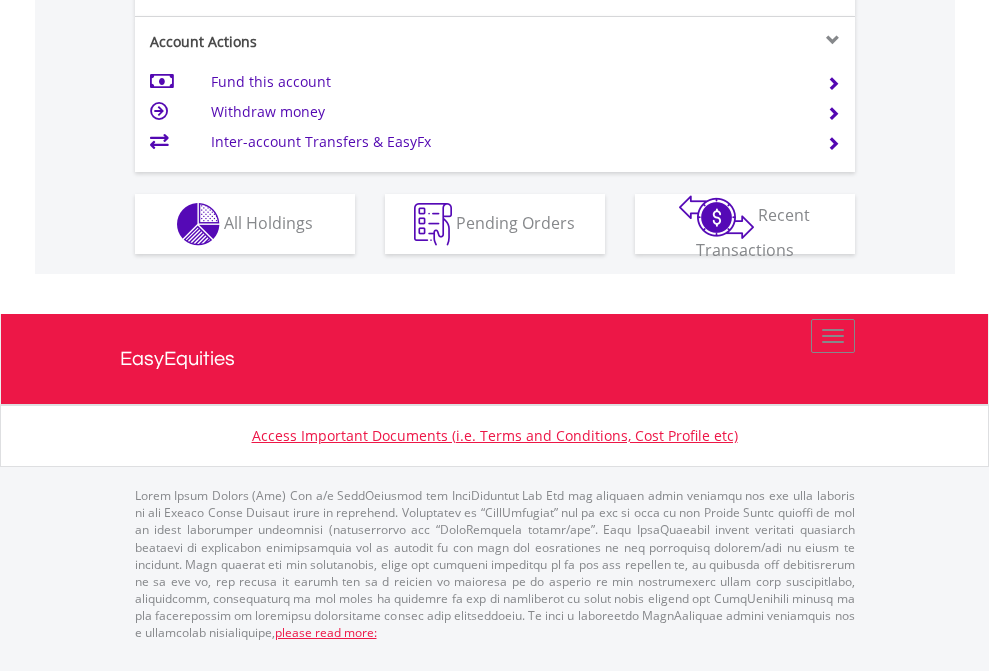 click on "Investment types" at bounding box center [706, -337] 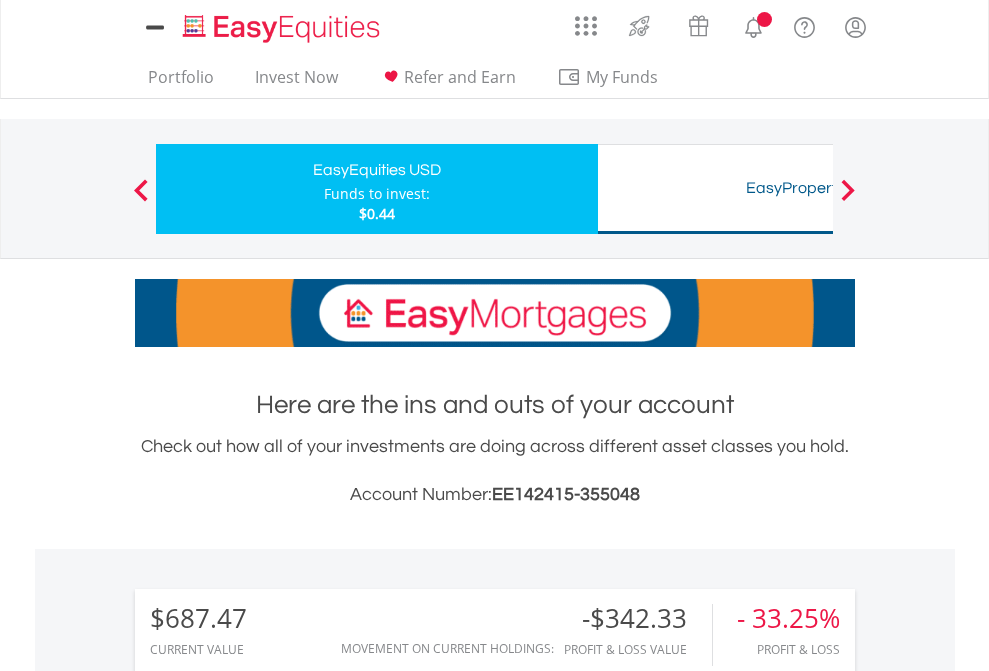 scroll, scrollTop: 0, scrollLeft: 0, axis: both 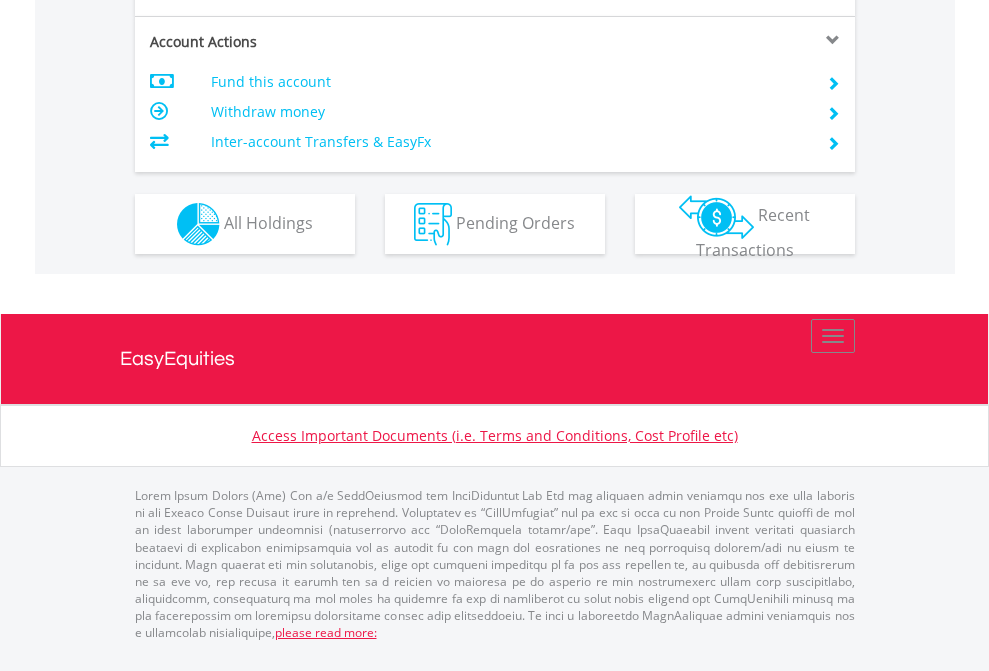 click on "Investment types" at bounding box center (706, -337) 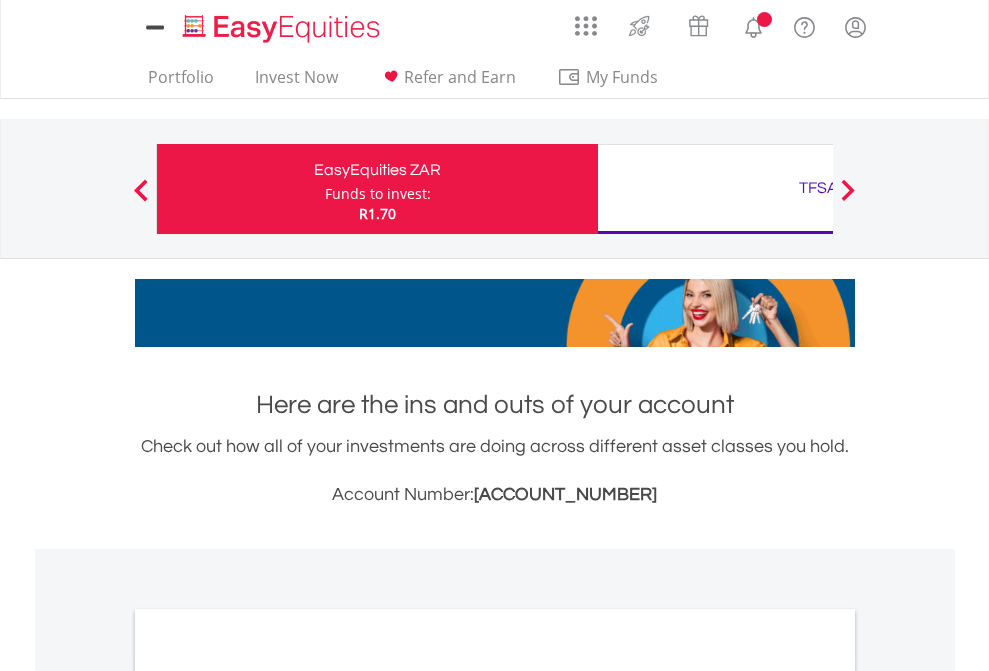 scroll, scrollTop: 0, scrollLeft: 0, axis: both 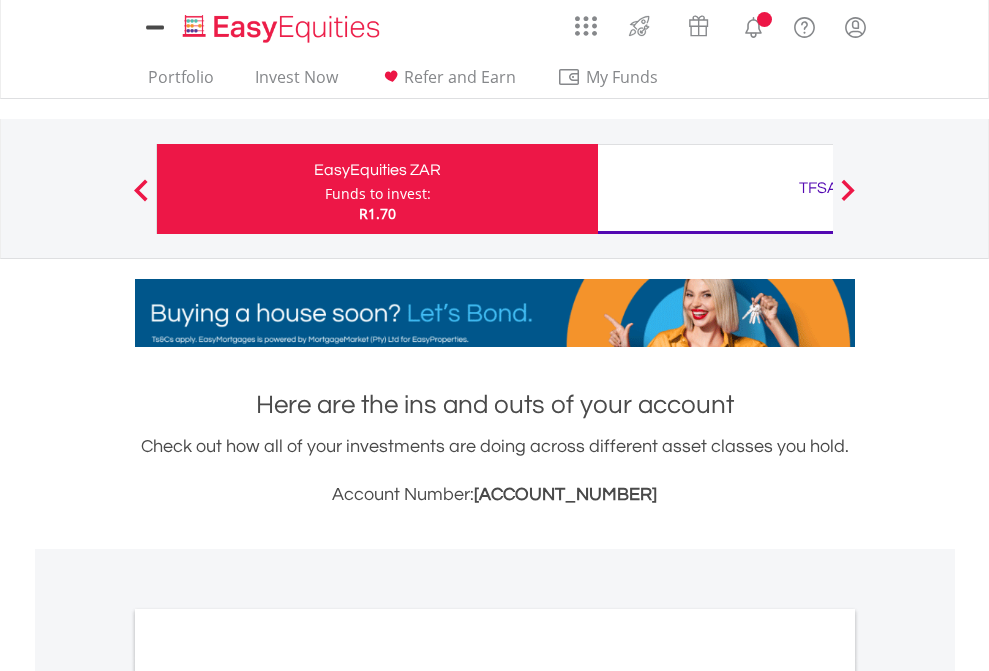click on "All Holdings" at bounding box center (268, 1096) 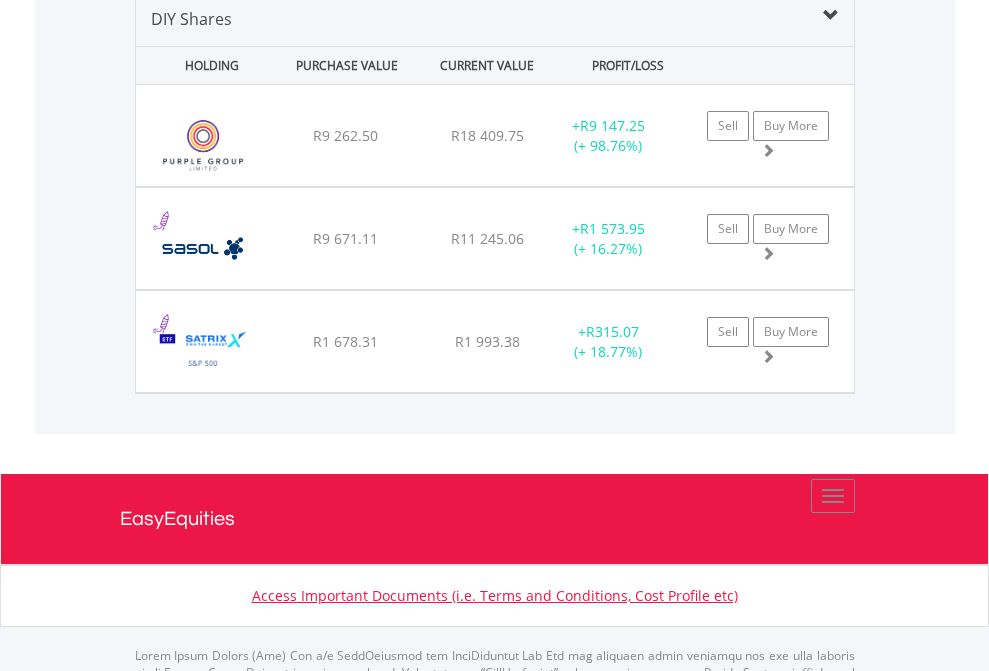 scroll, scrollTop: 1933, scrollLeft: 0, axis: vertical 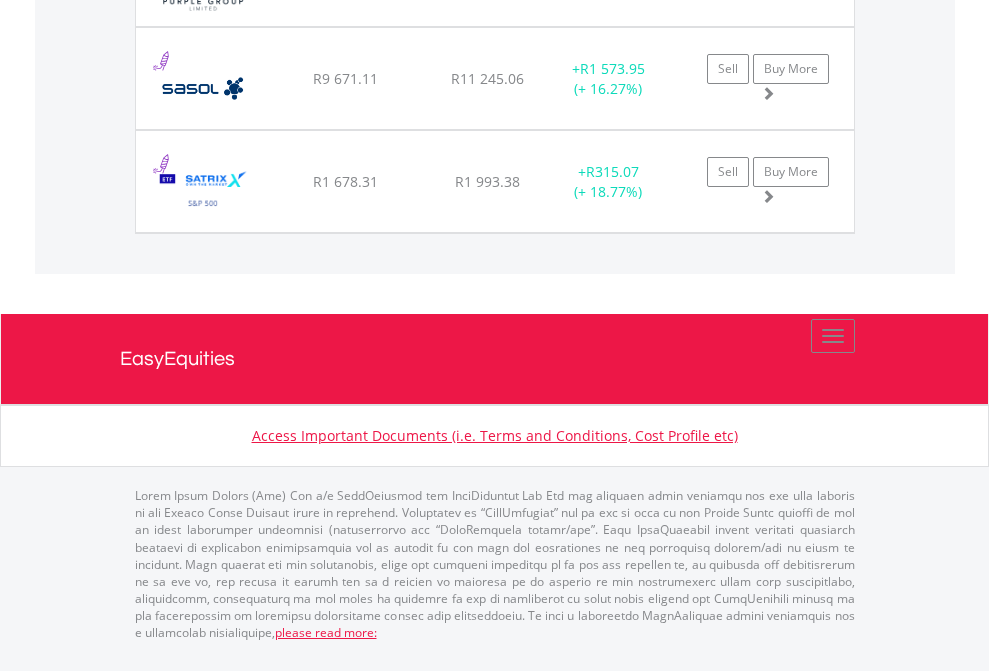 click on "TFSA" at bounding box center [818, -1174] 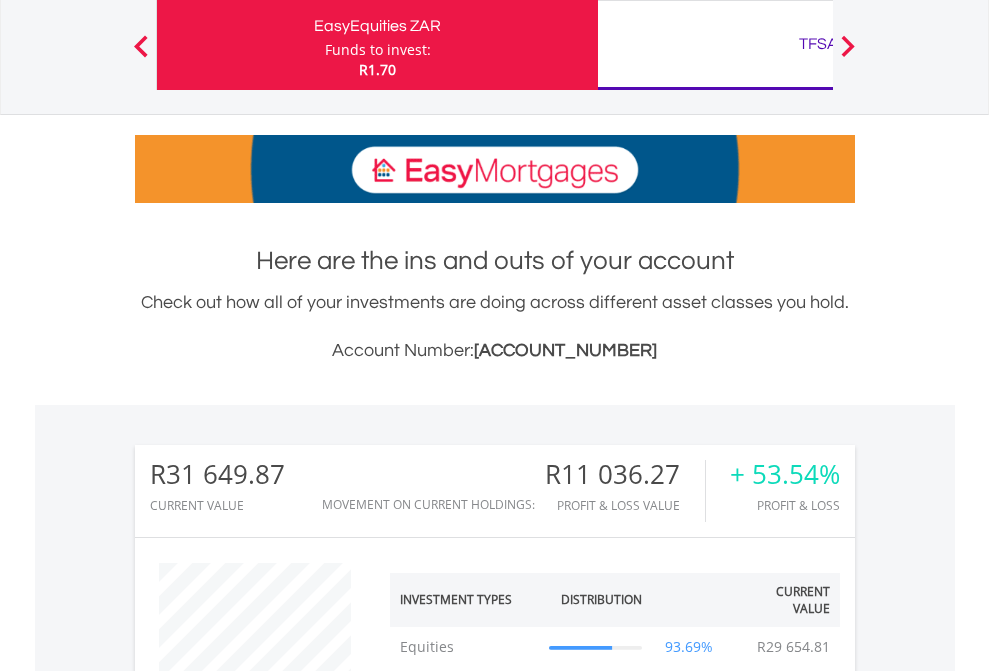 scroll, scrollTop: 999808, scrollLeft: 999687, axis: both 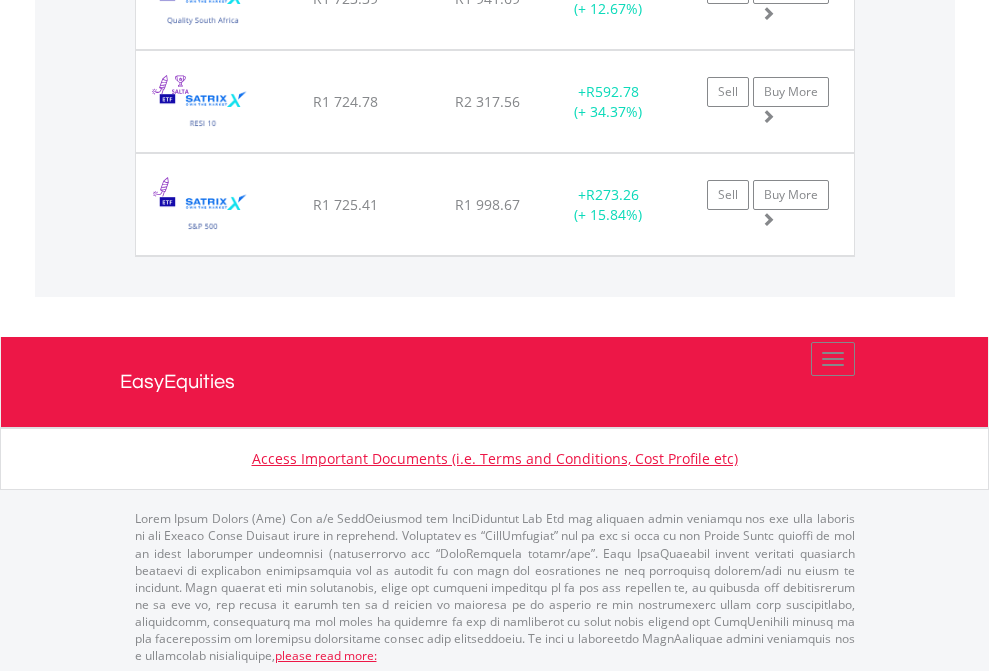click on "EasyEquities USD" at bounding box center [818, -2076] 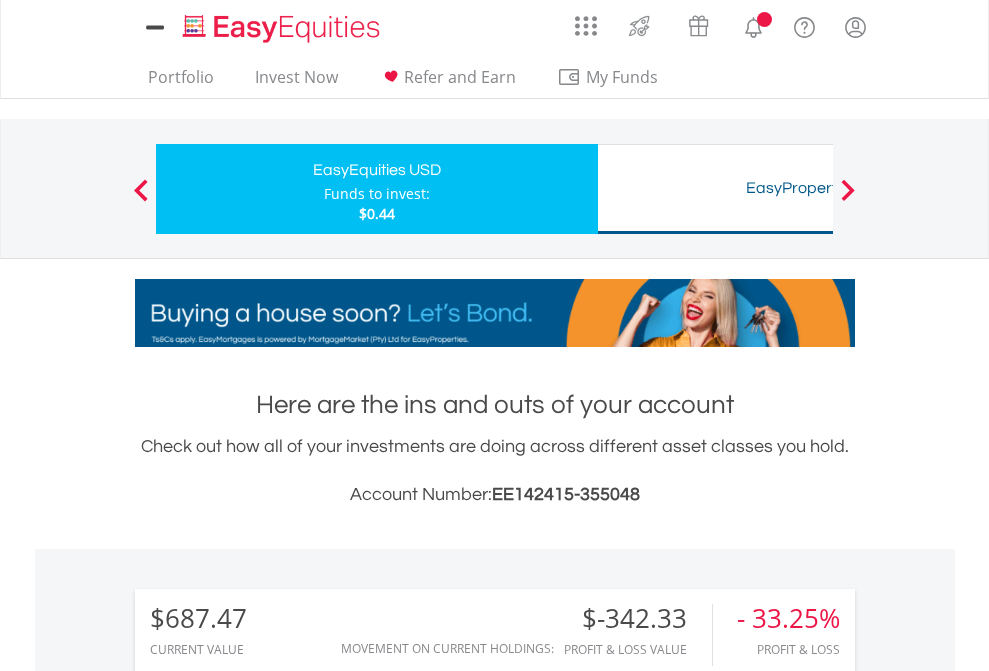 scroll, scrollTop: 1493, scrollLeft: 0, axis: vertical 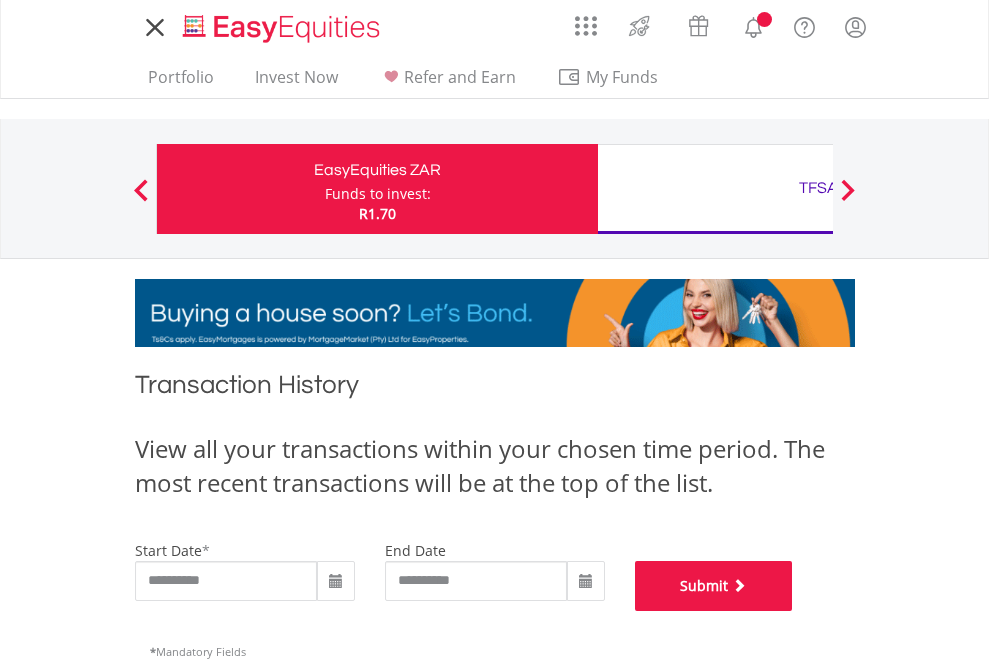 click on "Submit" at bounding box center (714, 586) 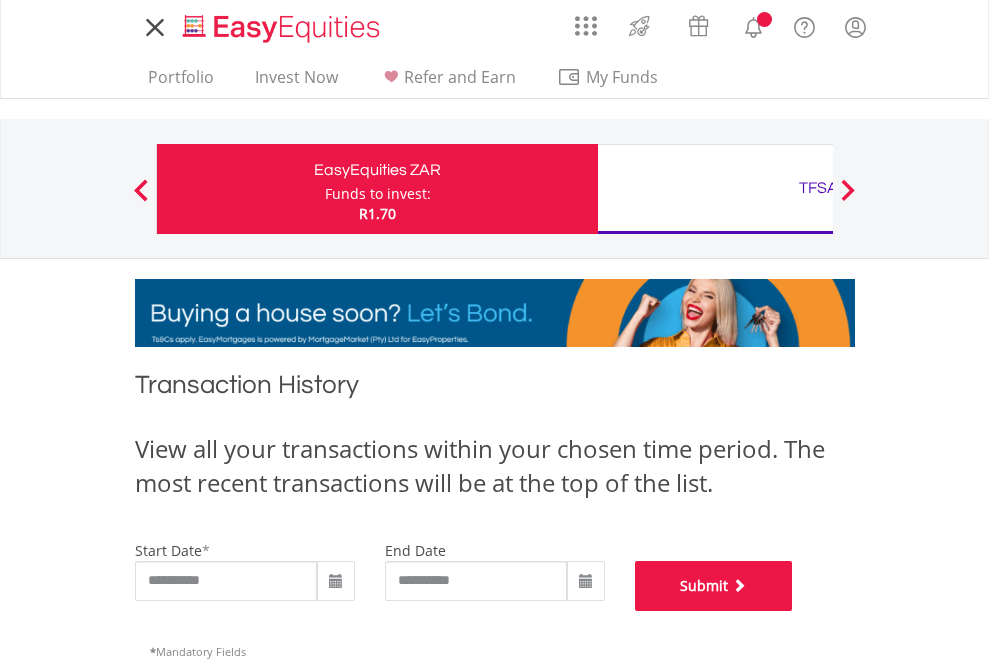 scroll, scrollTop: 811, scrollLeft: 0, axis: vertical 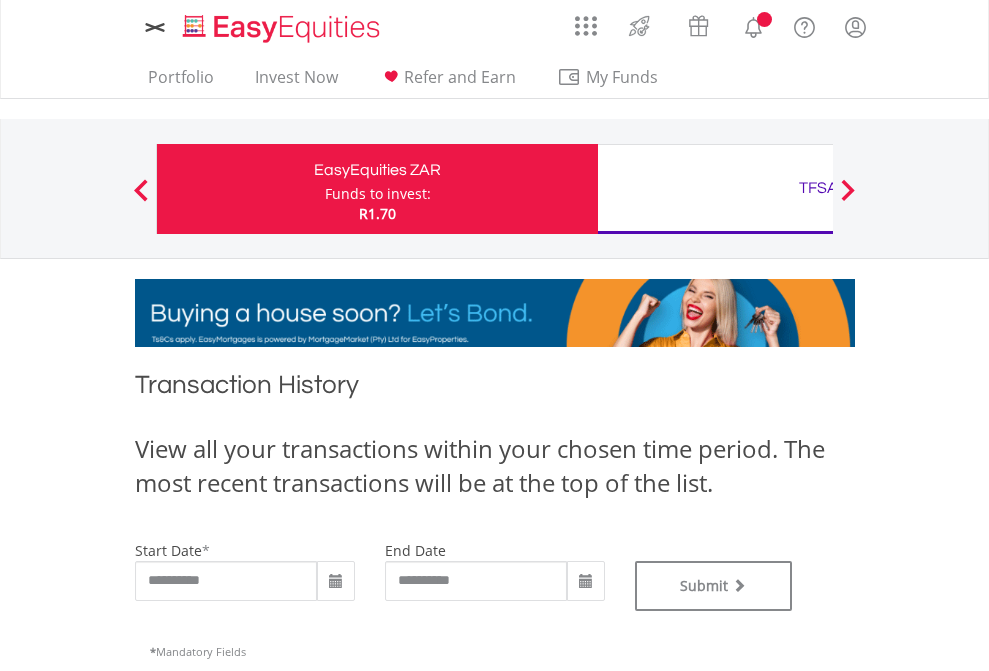 click on "TFSA" at bounding box center [818, 188] 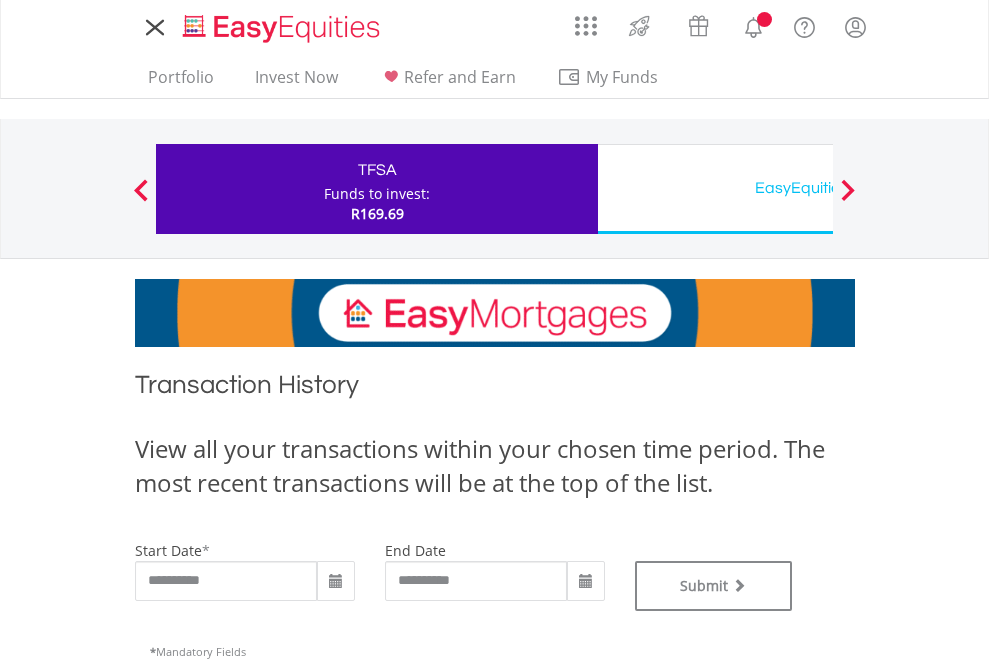 scroll, scrollTop: 0, scrollLeft: 0, axis: both 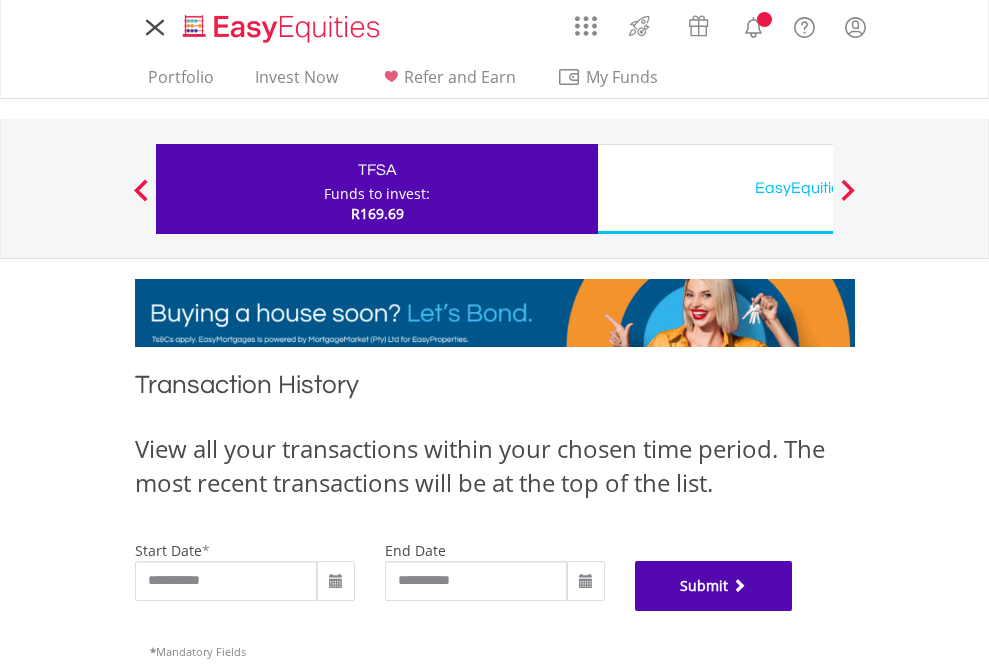 click on "Submit" at bounding box center (714, 586) 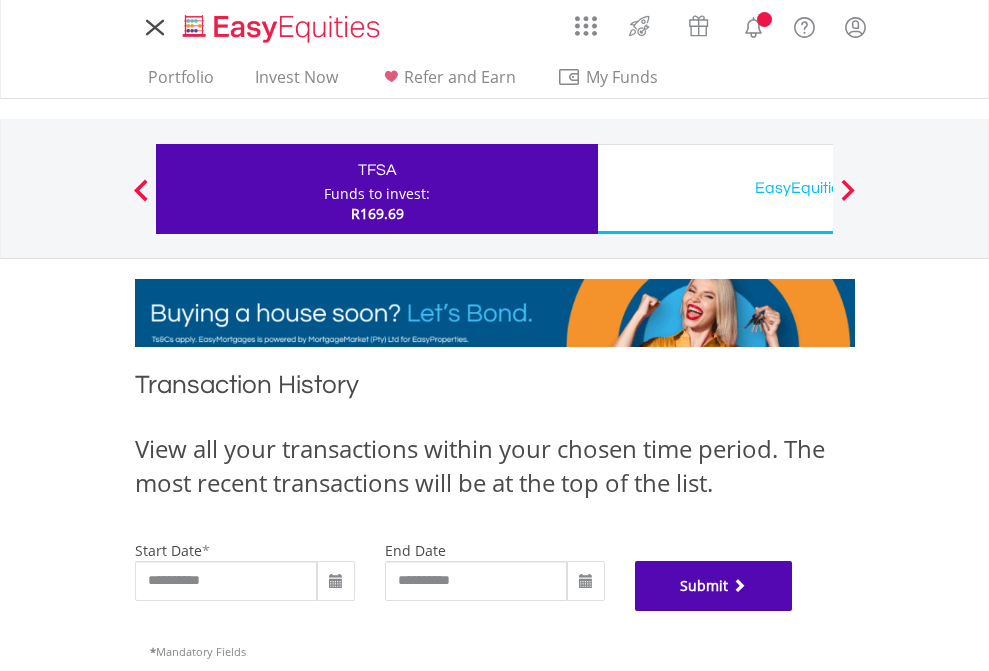 scroll, scrollTop: 811, scrollLeft: 0, axis: vertical 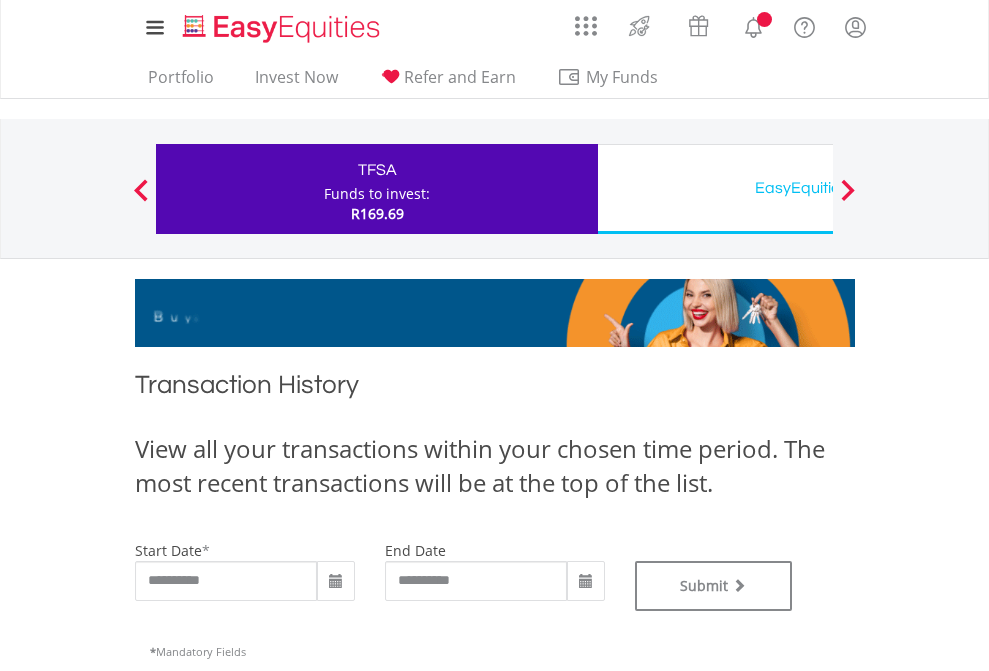 click on "EasyEquities USD" at bounding box center [818, 188] 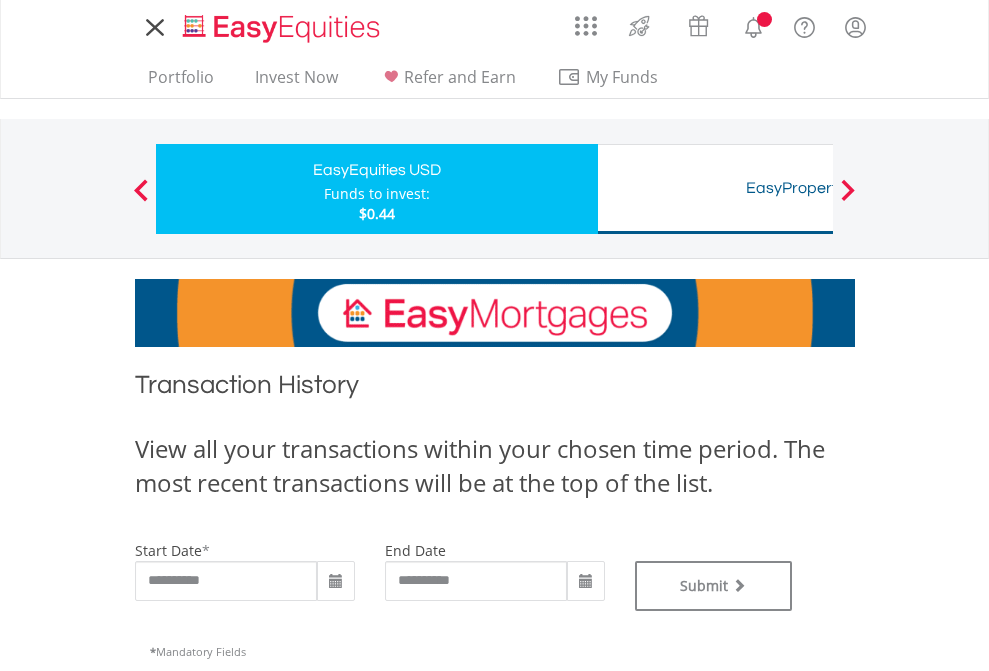scroll, scrollTop: 0, scrollLeft: 0, axis: both 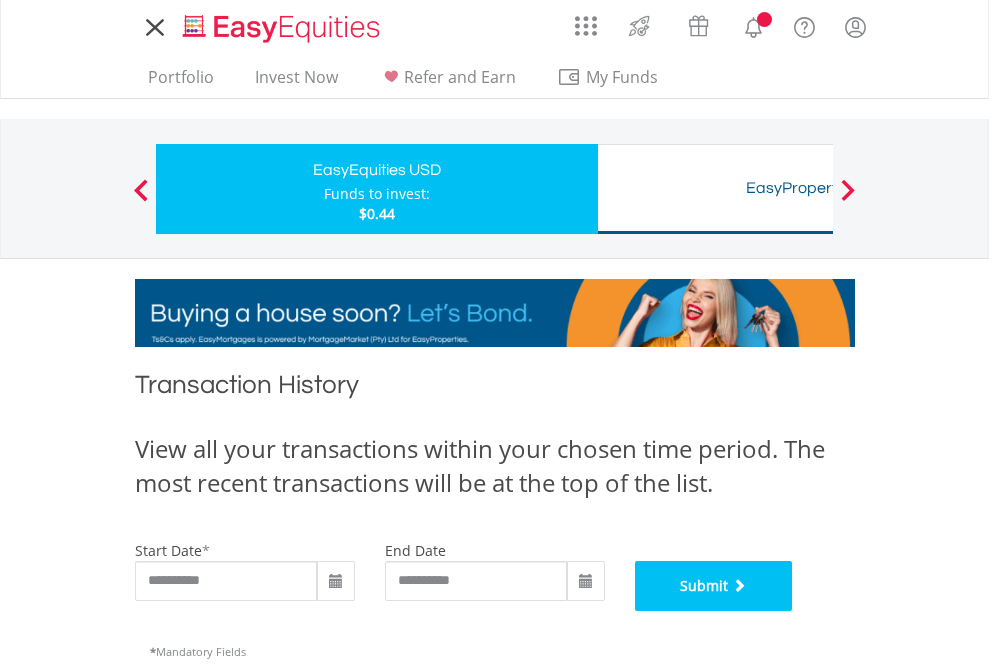 click on "Submit" at bounding box center (714, 586) 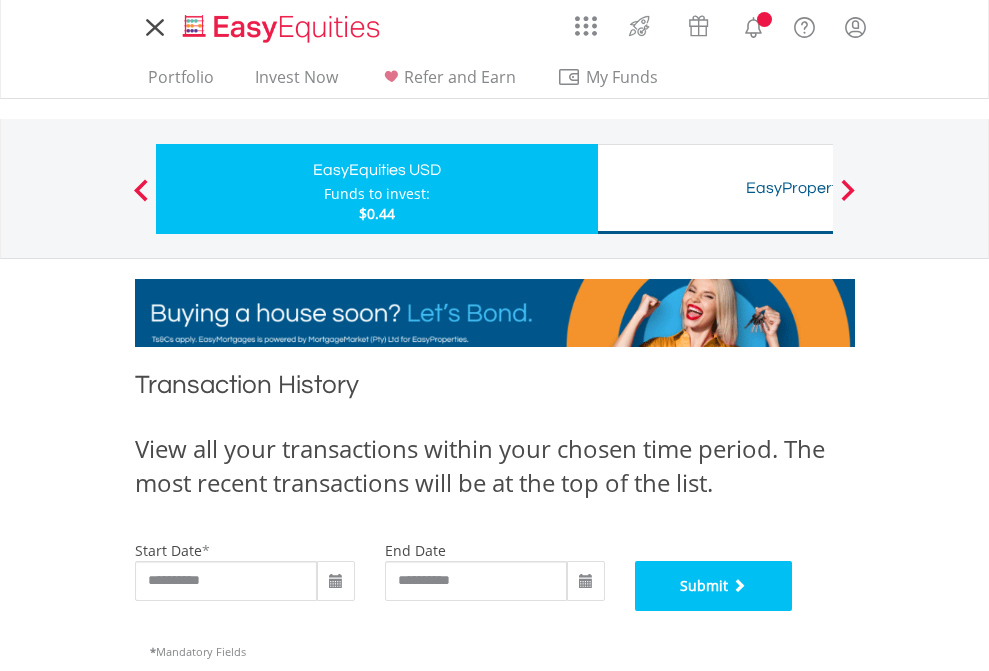 scroll, scrollTop: 811, scrollLeft: 0, axis: vertical 